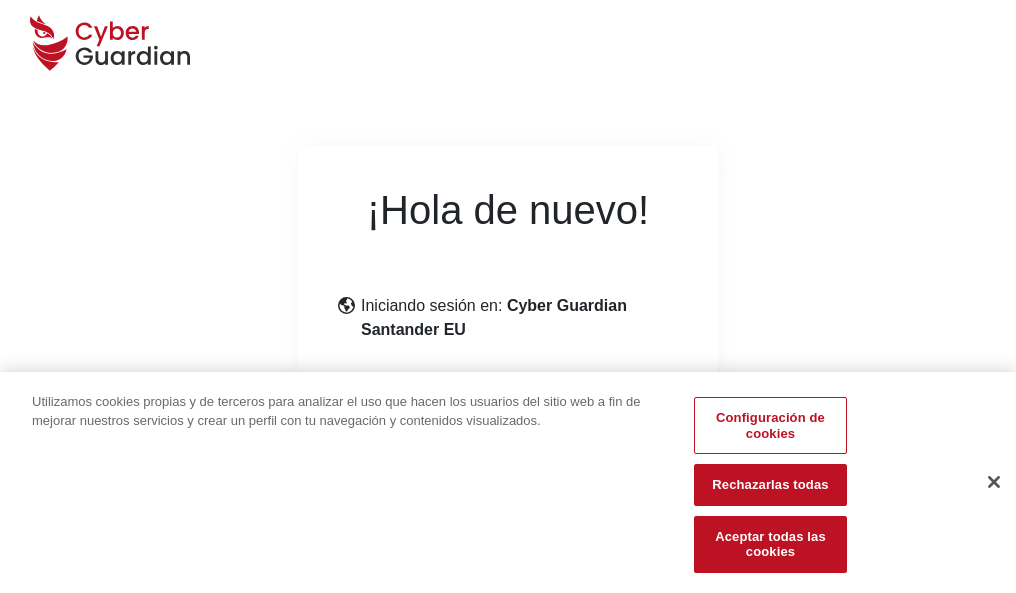 scroll, scrollTop: 245, scrollLeft: 0, axis: vertical 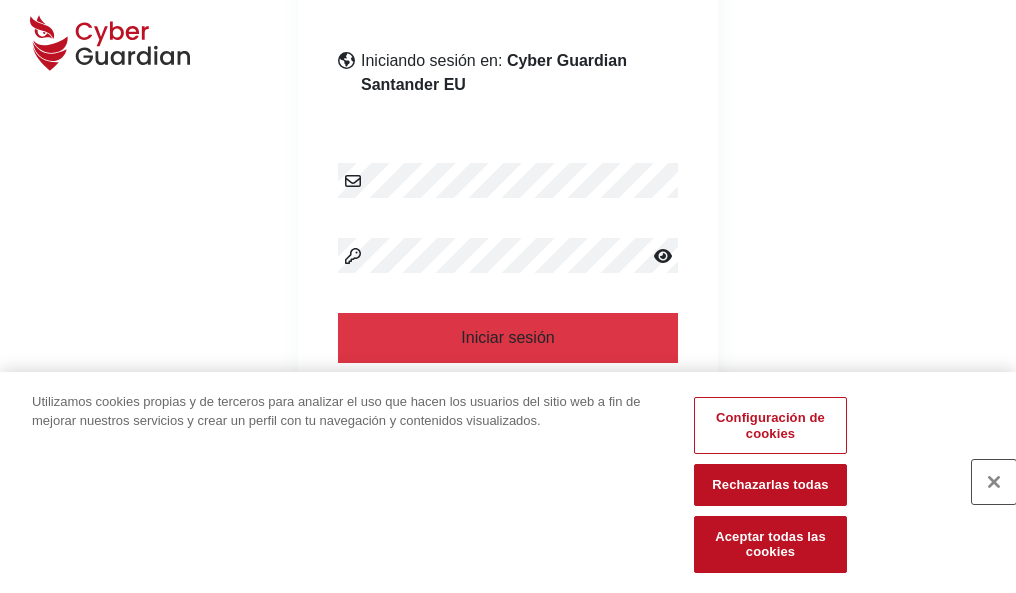 click at bounding box center (994, 482) 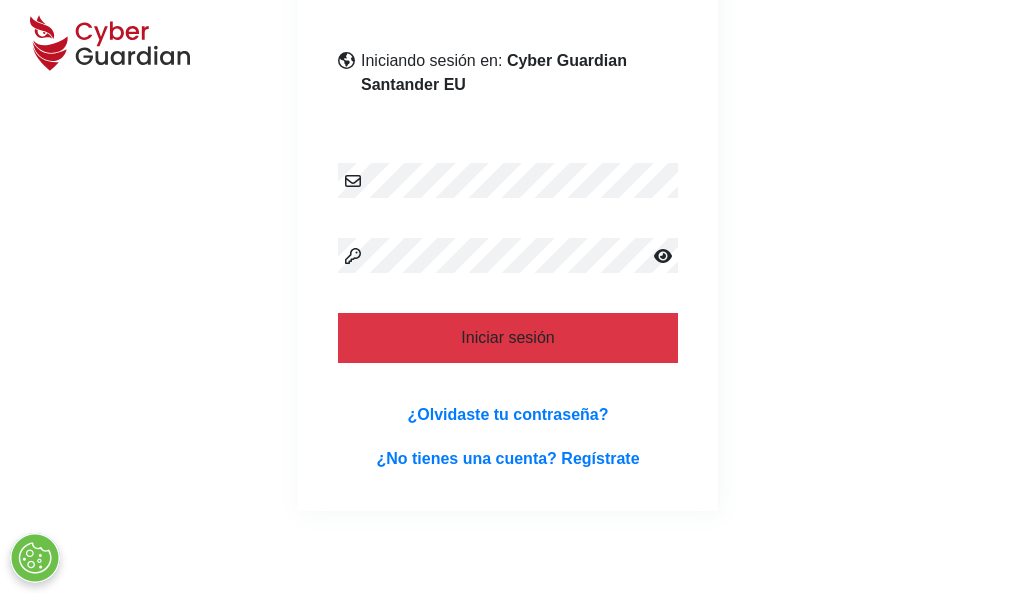 scroll, scrollTop: 389, scrollLeft: 0, axis: vertical 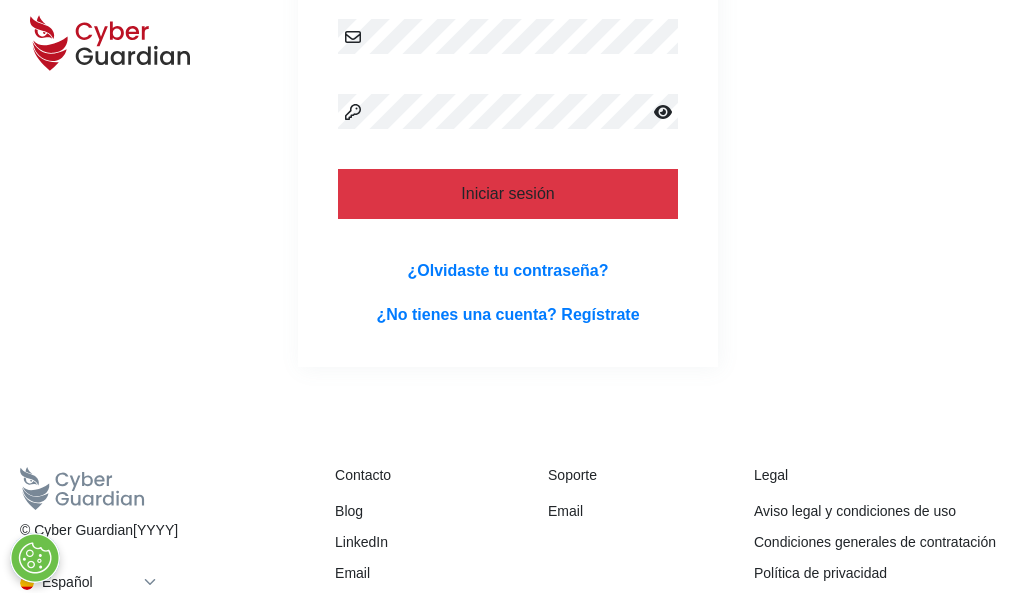 type 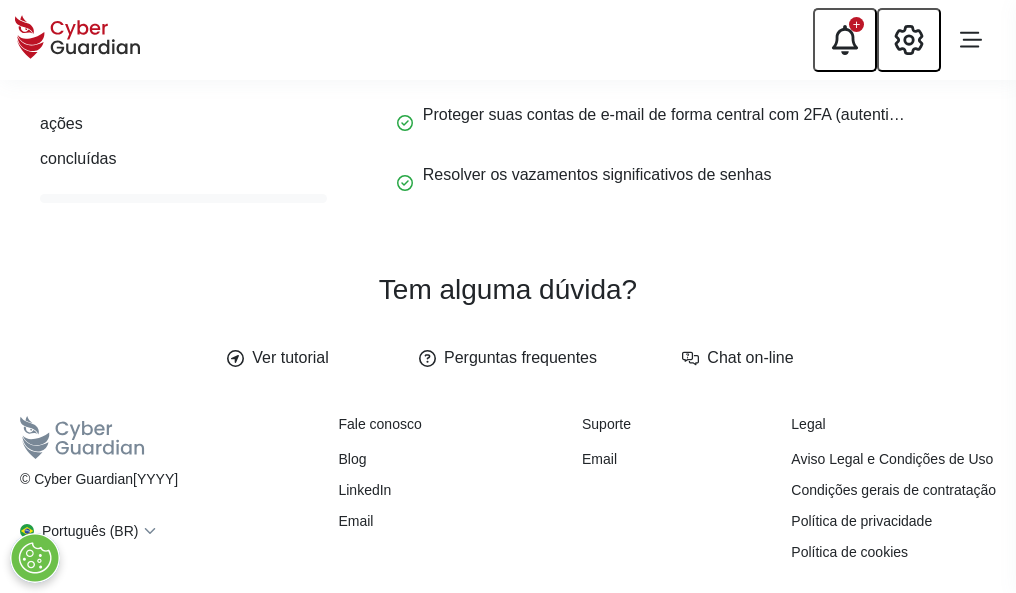 scroll, scrollTop: 0, scrollLeft: 0, axis: both 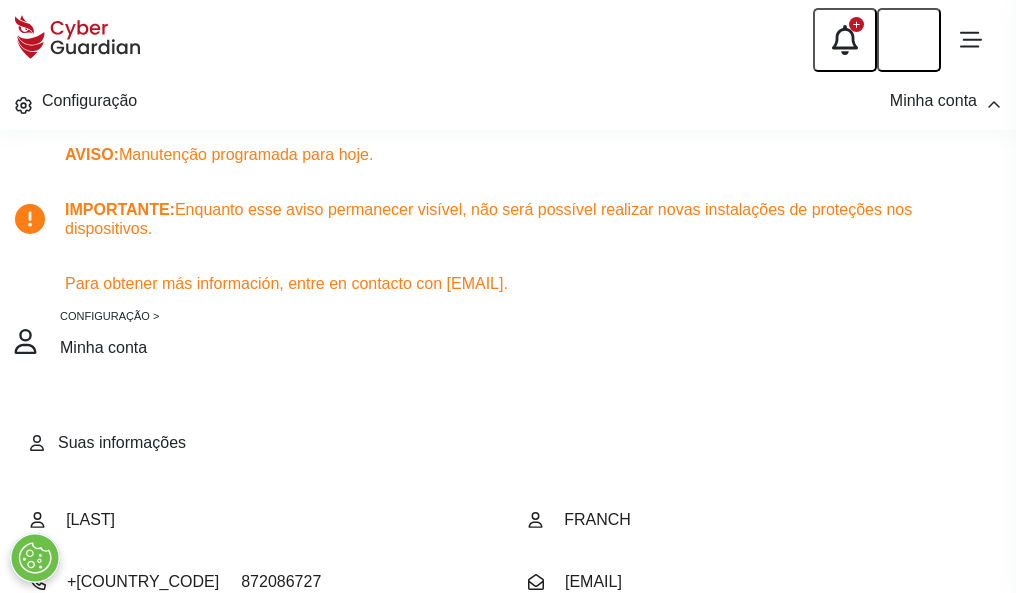 click at bounding box center [86, 723] 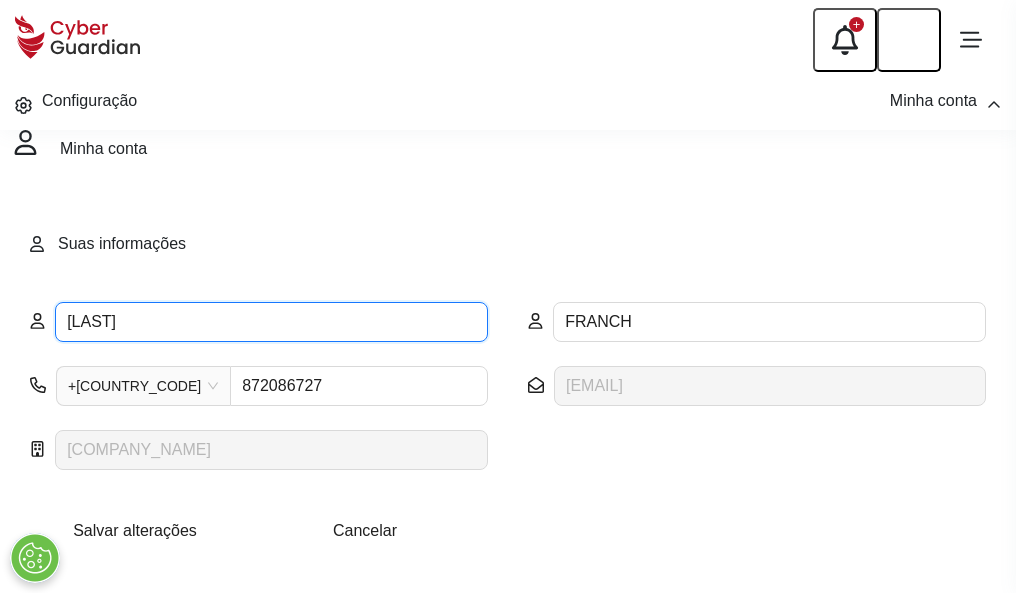 click on "FLORENTINA" at bounding box center [271, 322] 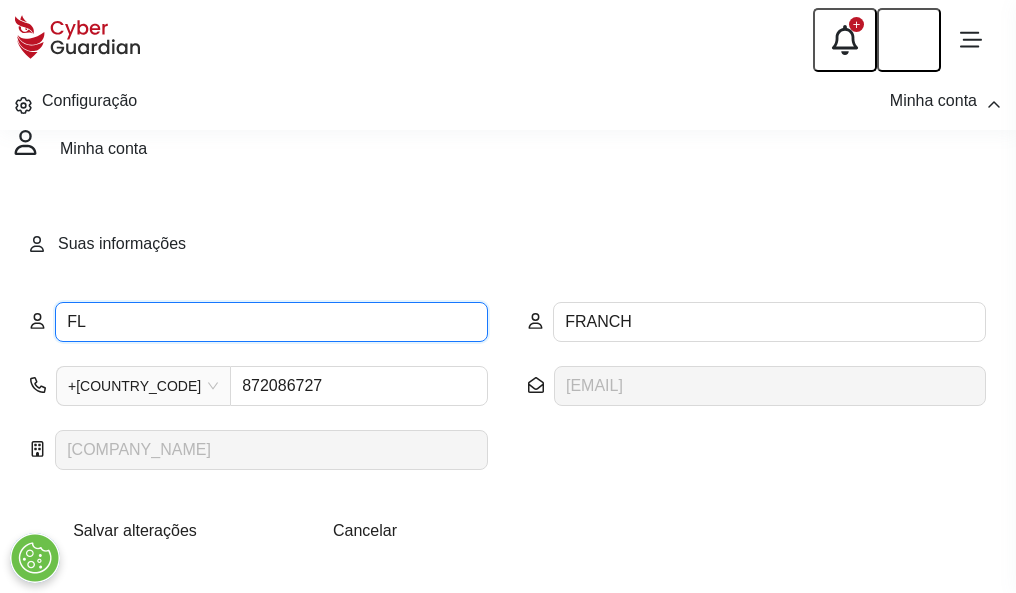 type on "F" 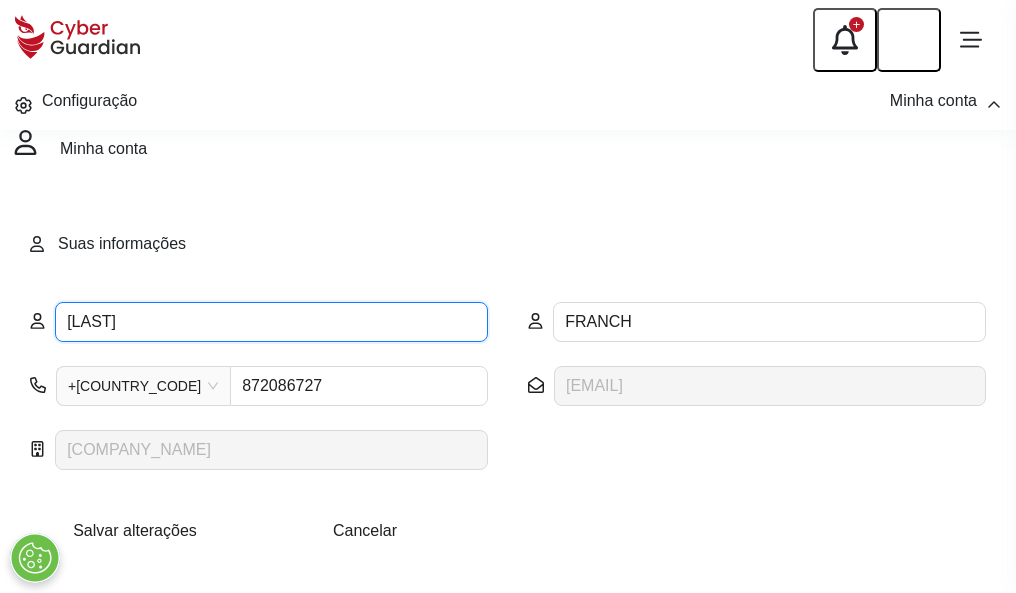 type on "Remedios" 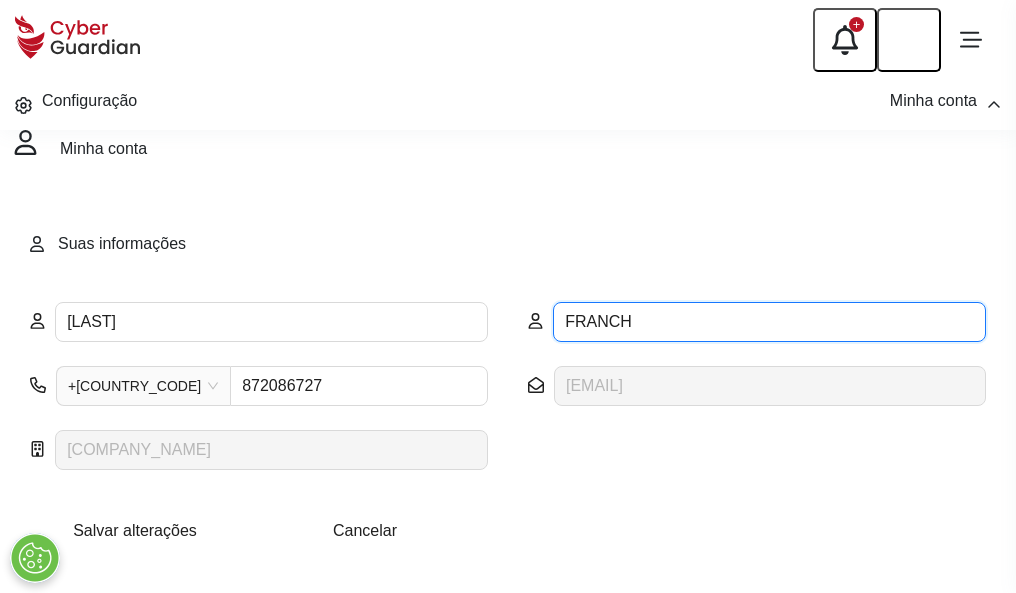 click on "FRANCH" at bounding box center (769, 322) 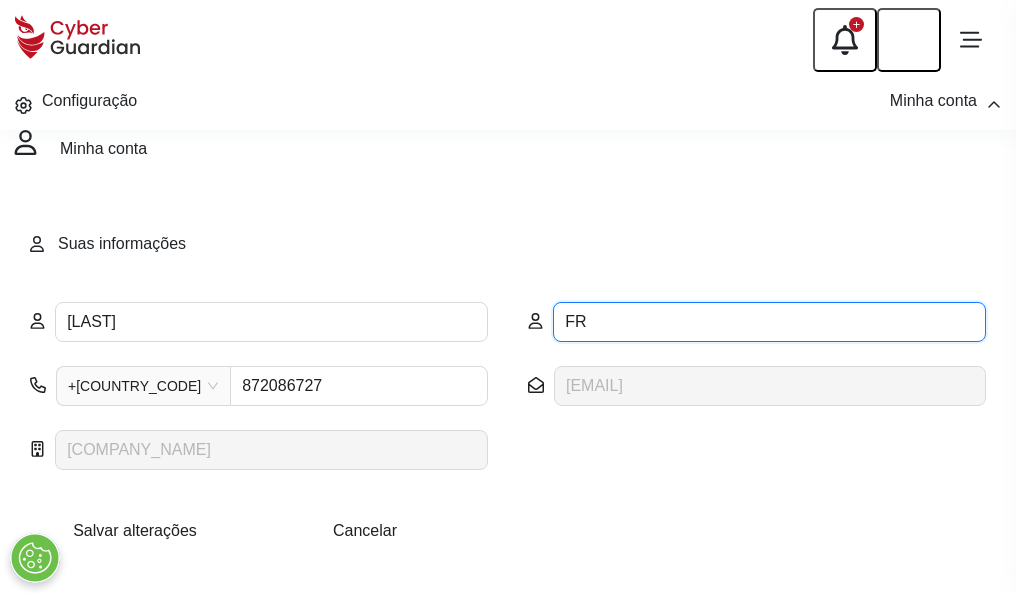 type on "F" 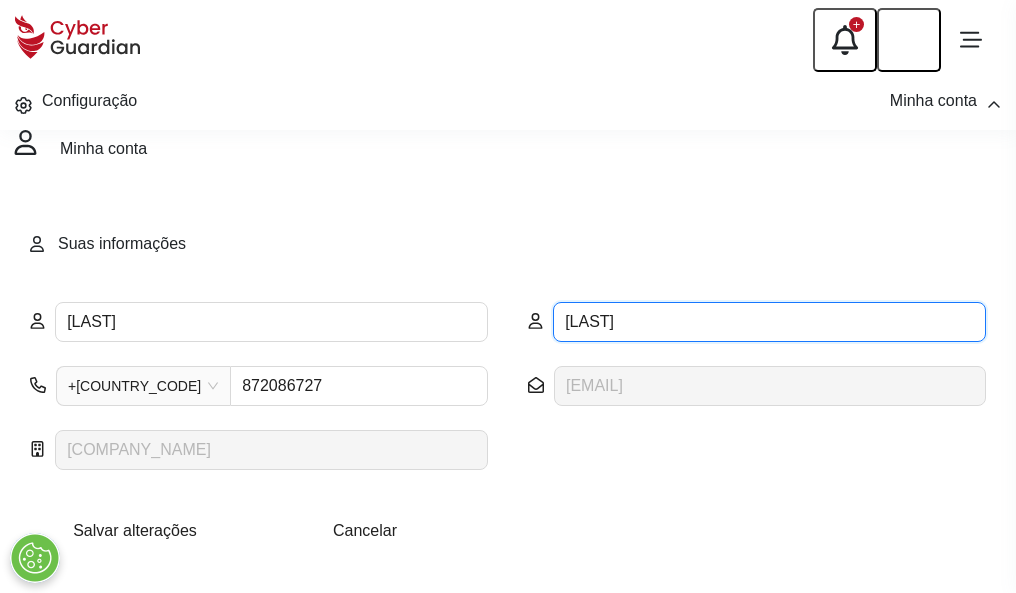 type on "Menendez" 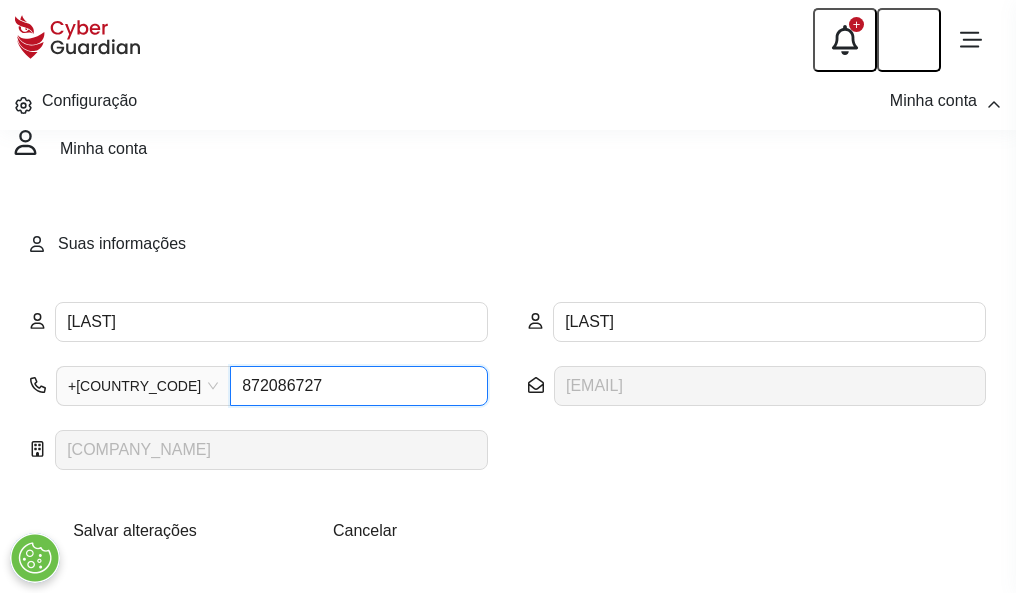 click on "872086727" at bounding box center (359, 386) 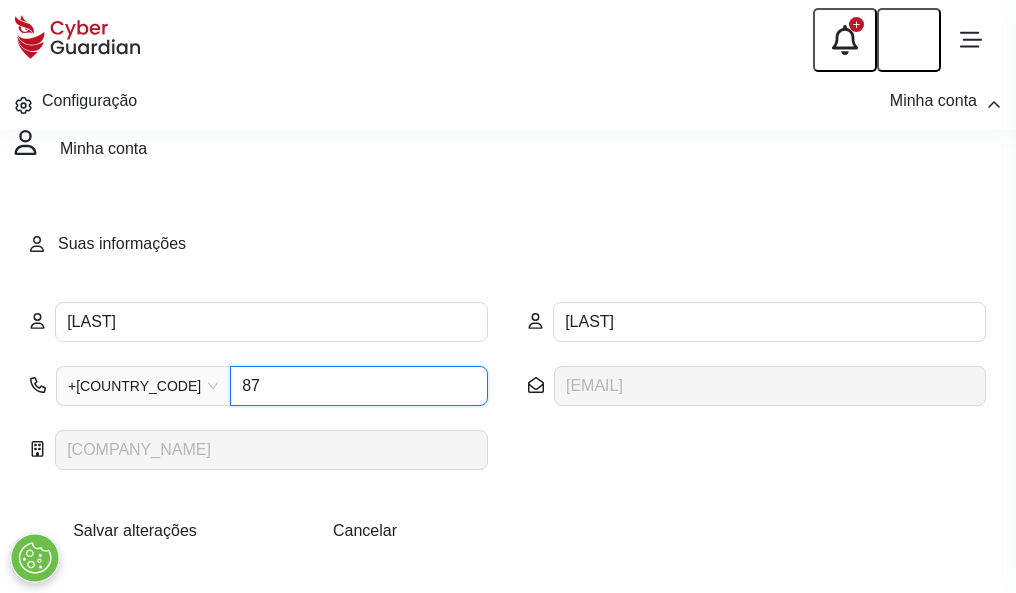 type on "8" 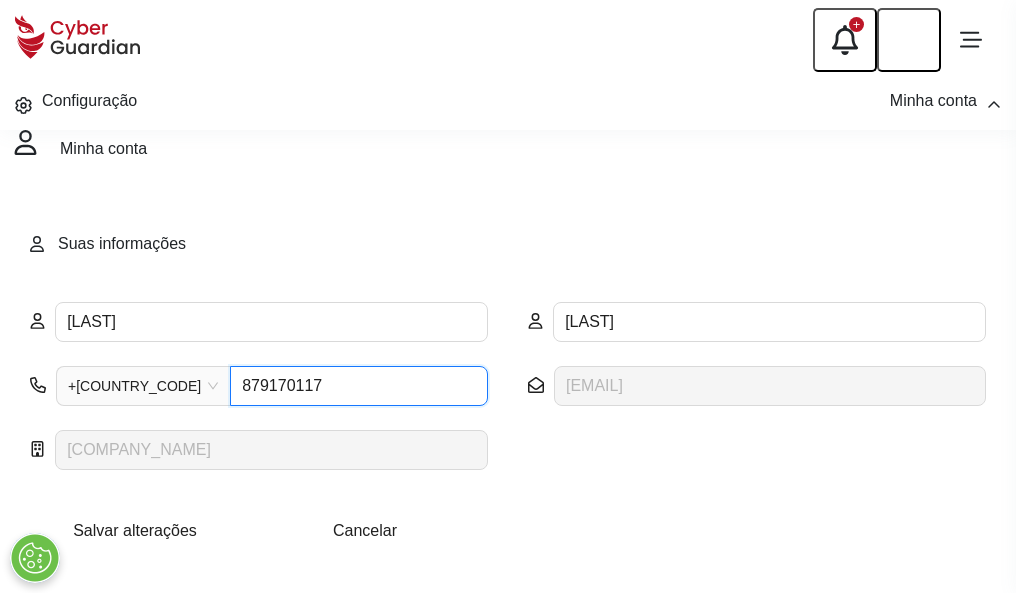type on "879170117" 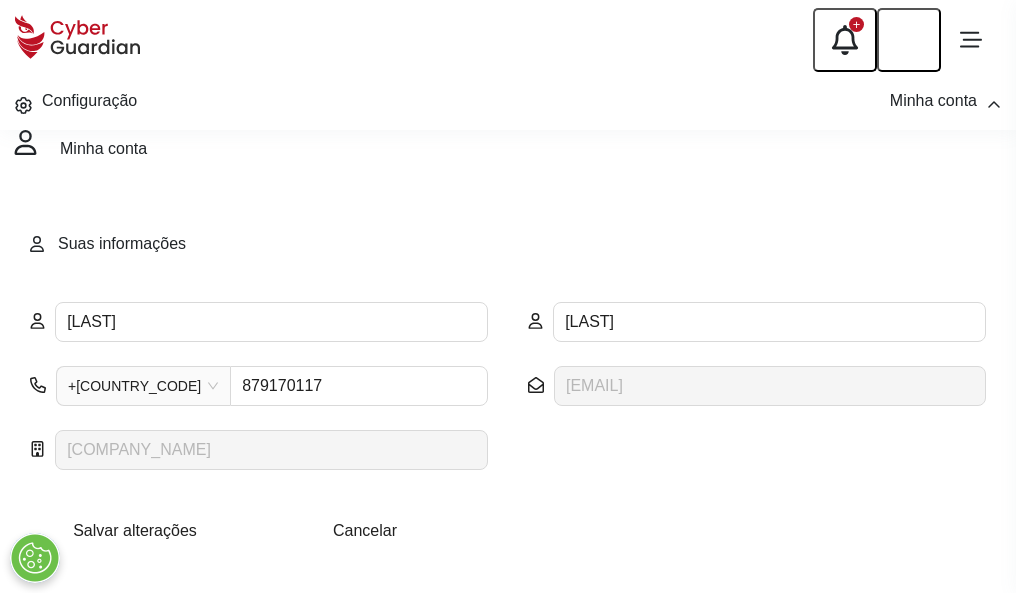 click on "Salvar alterações" at bounding box center [135, 530] 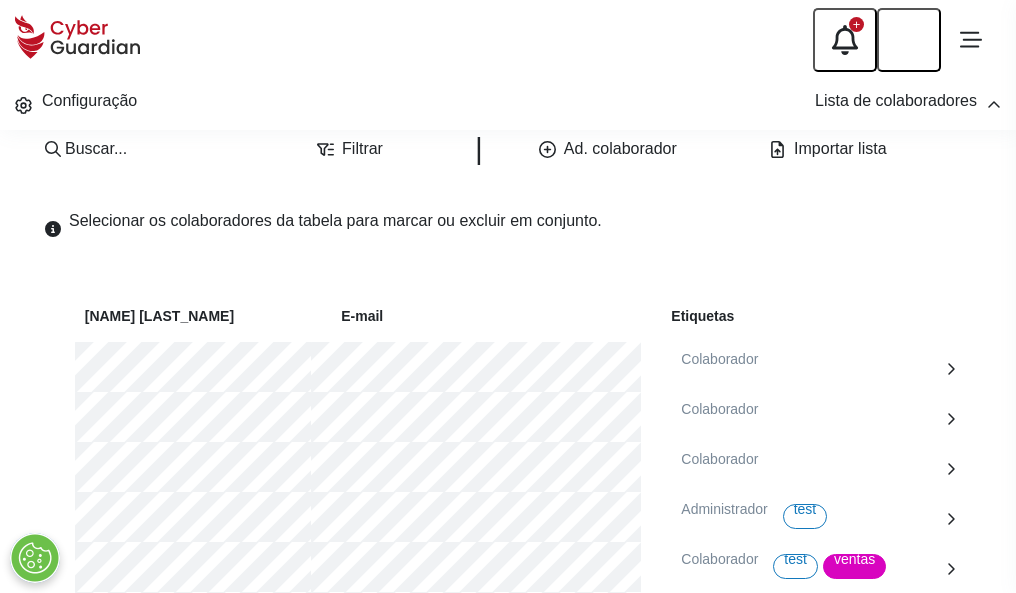 scroll, scrollTop: 1092, scrollLeft: 0, axis: vertical 